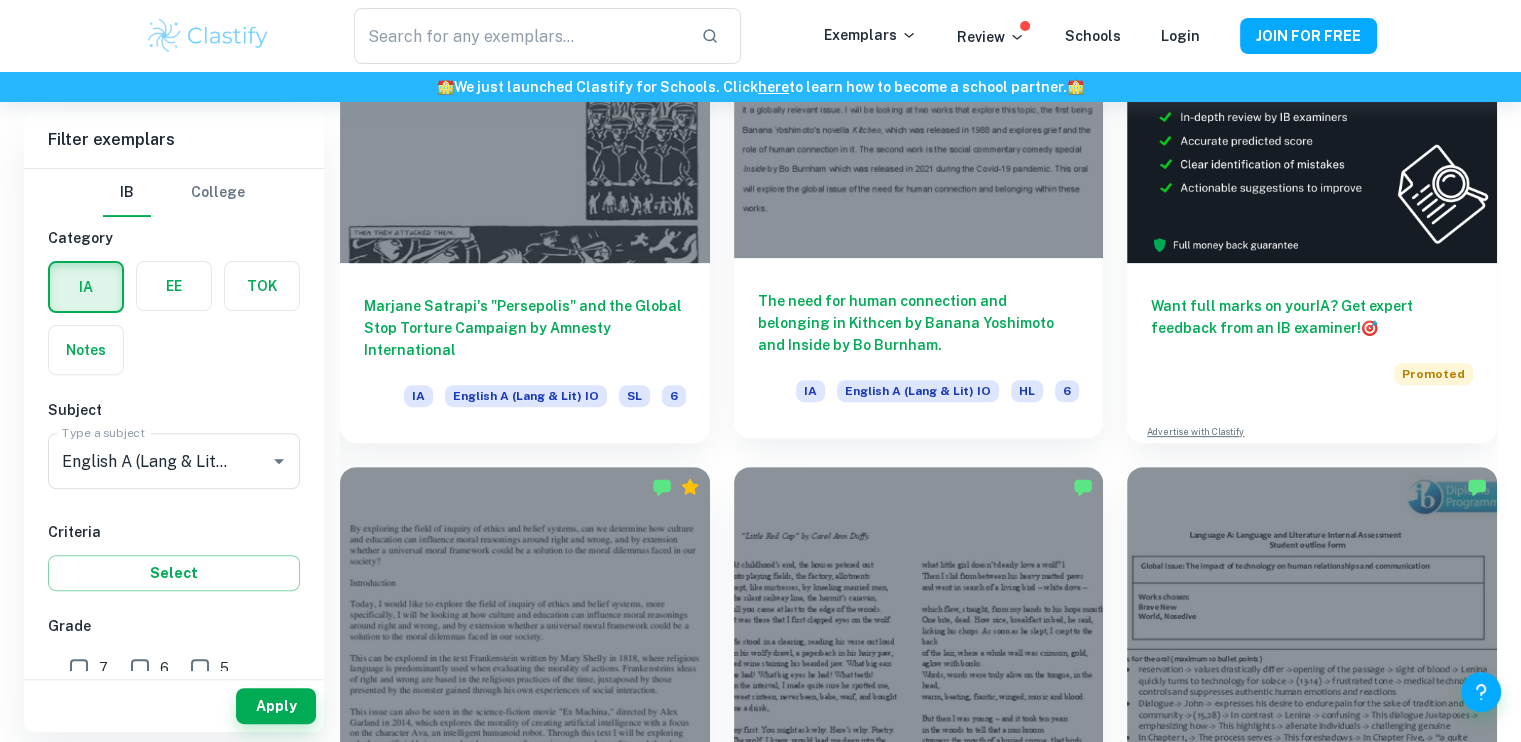 scroll, scrollTop: 587, scrollLeft: 0, axis: vertical 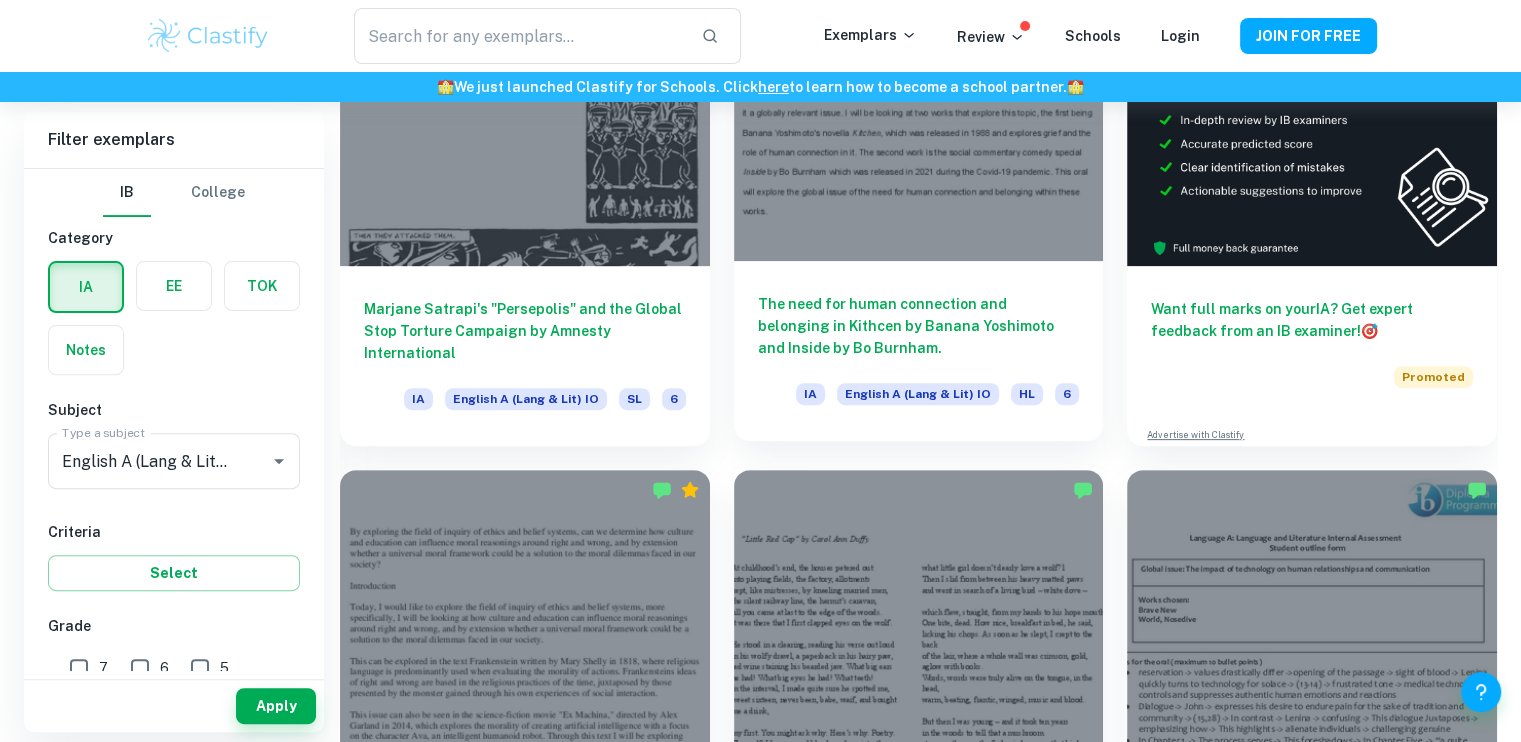 click at bounding box center [919, 122] 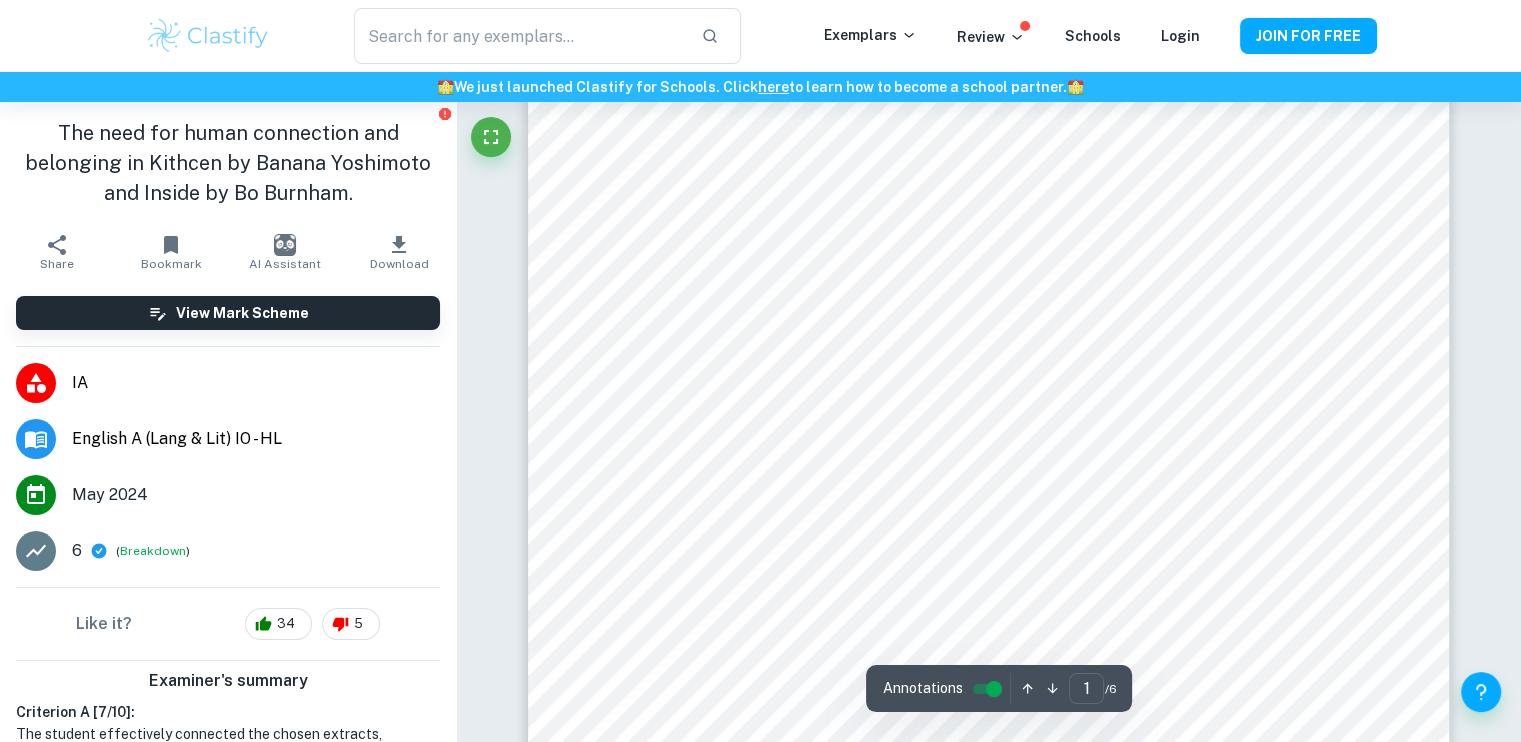 scroll, scrollTop: 0, scrollLeft: 0, axis: both 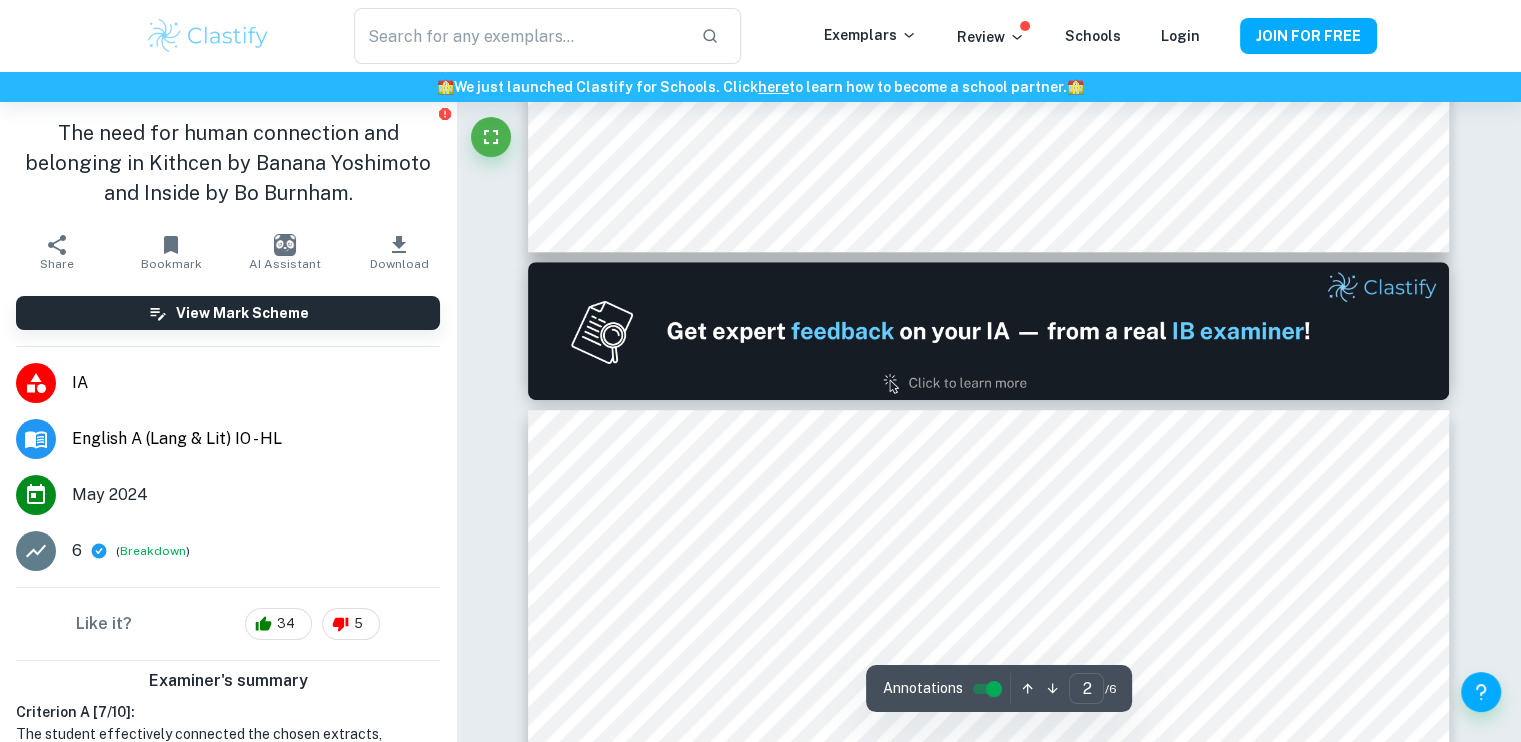 type on "1" 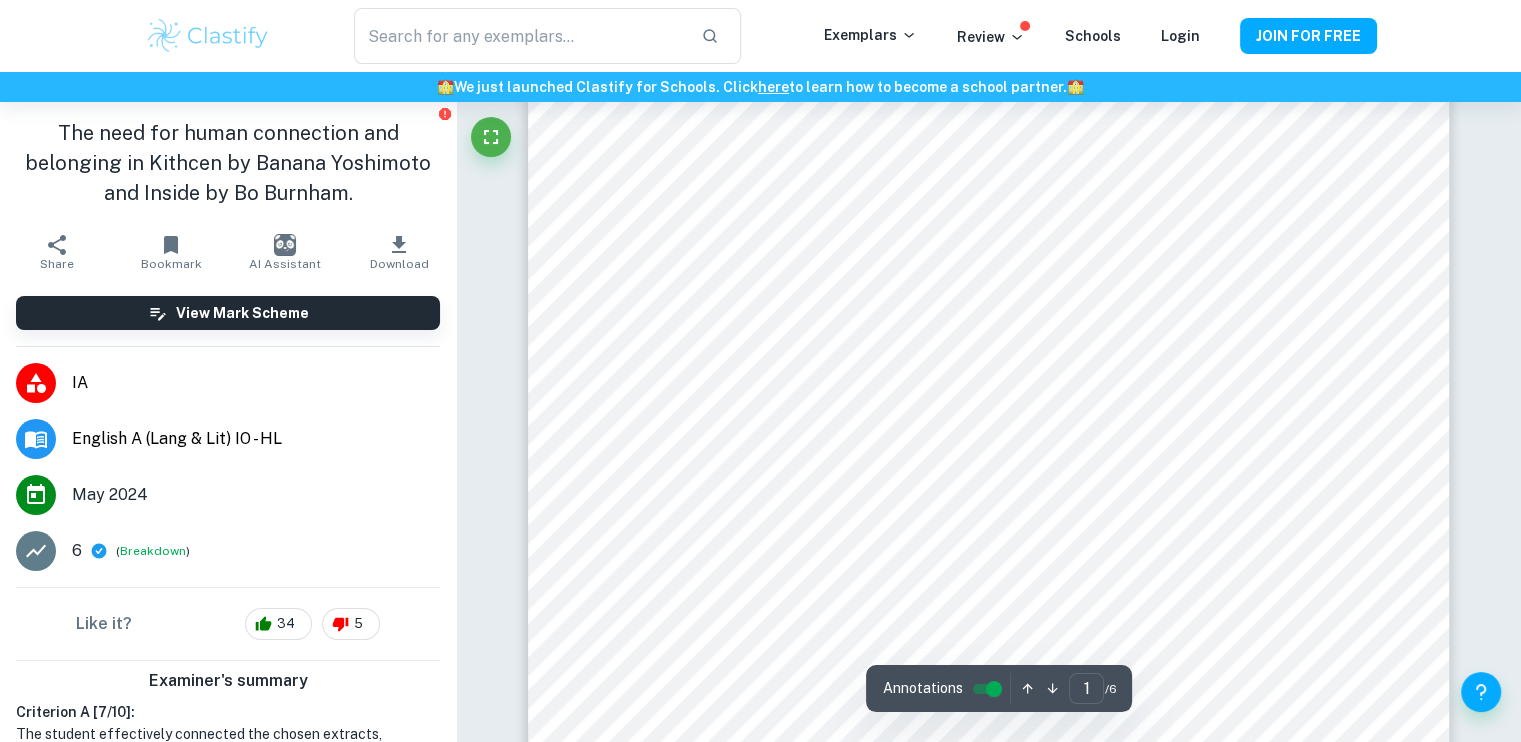 scroll, scrollTop: 0, scrollLeft: 0, axis: both 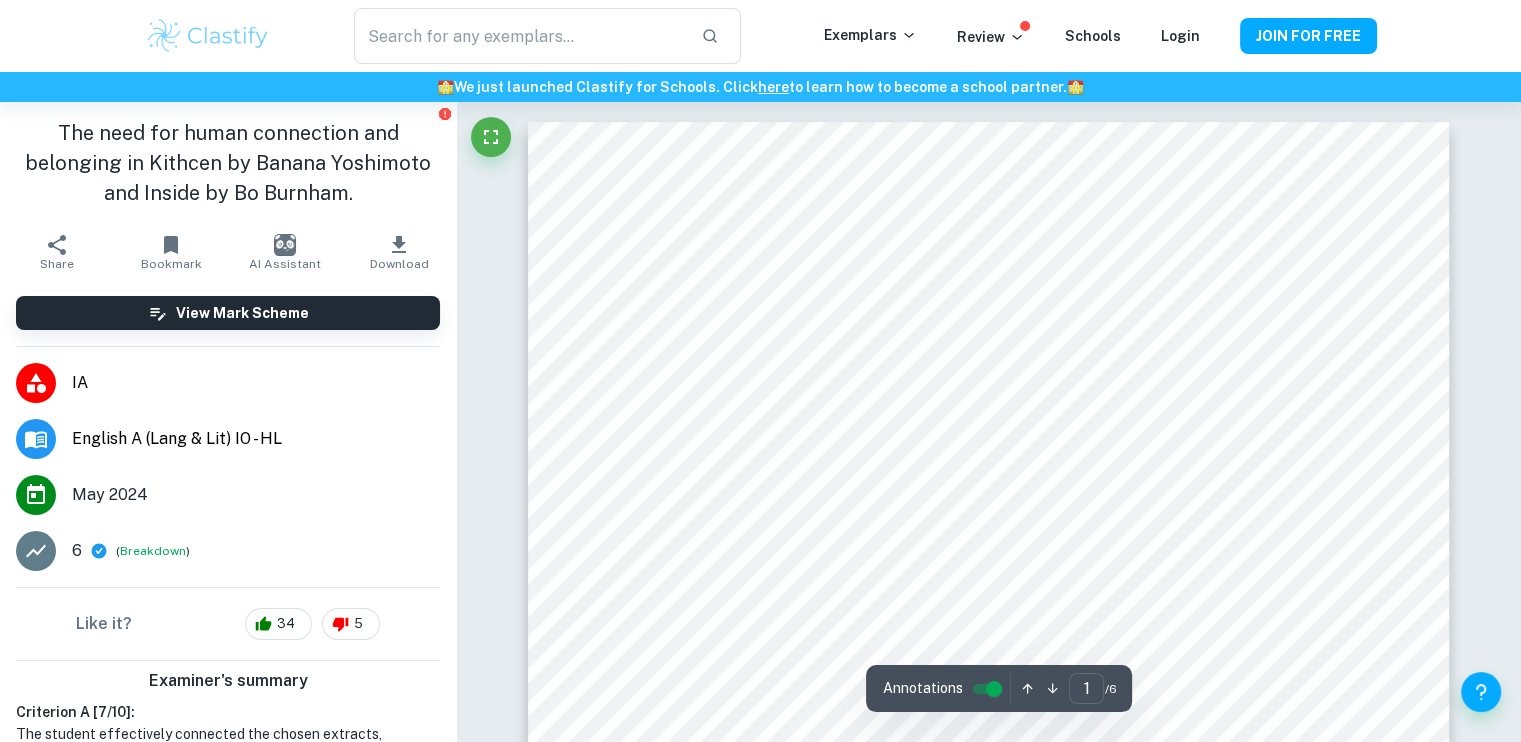 click on "Correct Criterion A The ideas and discussion of the global issue are well-supported by the two extracts/works chosen Comment The student effectively supported the discussion of the global issue of human connection and belonging by analyzing key themes in both Yoshimoto's "Kitchen" and Burnham's "Inside." For example, the student highlighted how the symbolism of food in "Kitchen" illustrates emotional fulfillment and the importance of relationships in overcoming grief. In "Inside," the student discussed Burnham's portrayal of societal norms and the sacrifices individuals make for acceptance, emphasizing the need for social belonging. These analyses demonstrate a clear connection between the extracts and the overarching global issue Written by Natalia Ask Clai Incorrect Criterion A The student demonstrates a correct understanding of the literal meaning of the two extracts/works chosen Comment Written by Natalia Ask Clai Correct Criterion A Comment Written by Natalia Ask Clai Correct Criterion A Comment Natalia" at bounding box center (988, 4198) 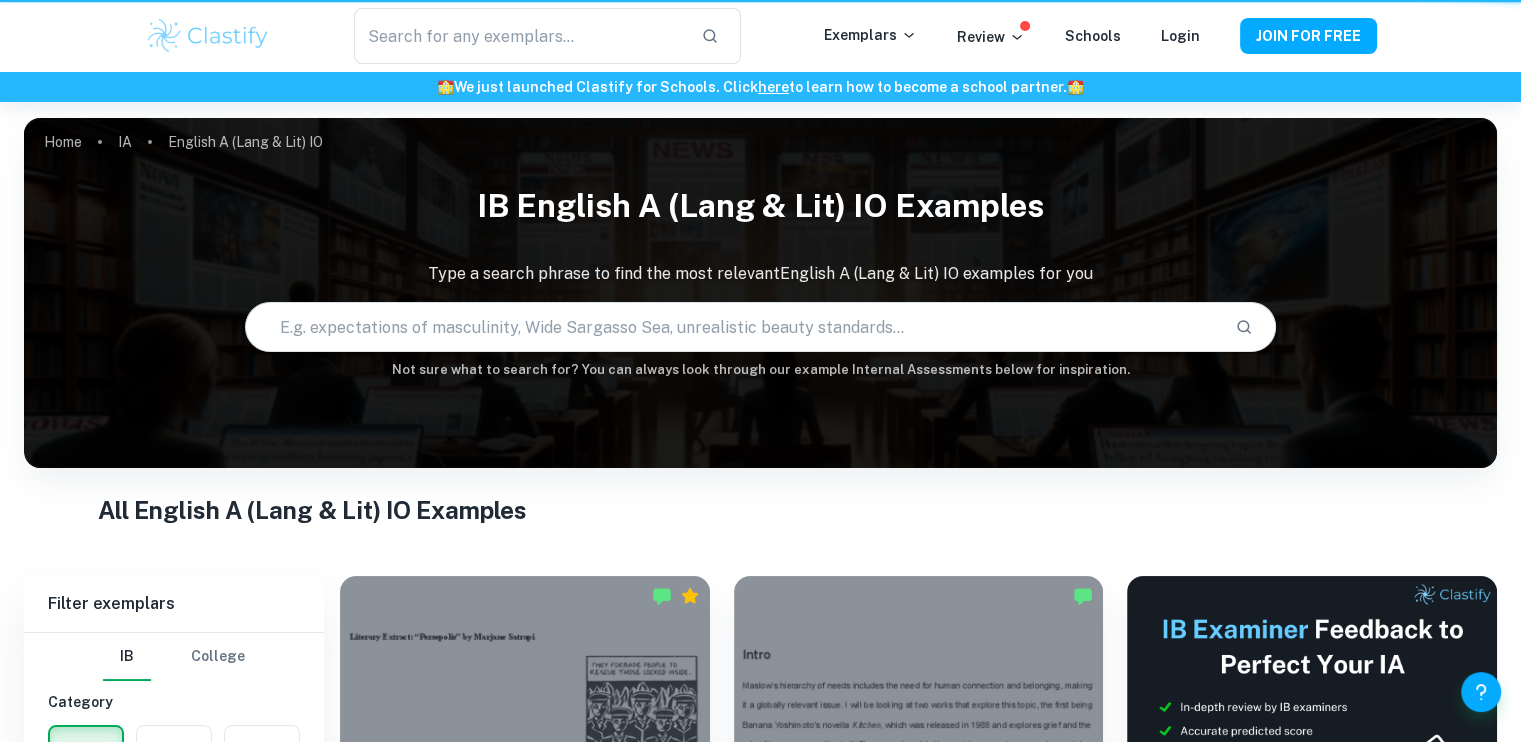 scroll, scrollTop: 587, scrollLeft: 0, axis: vertical 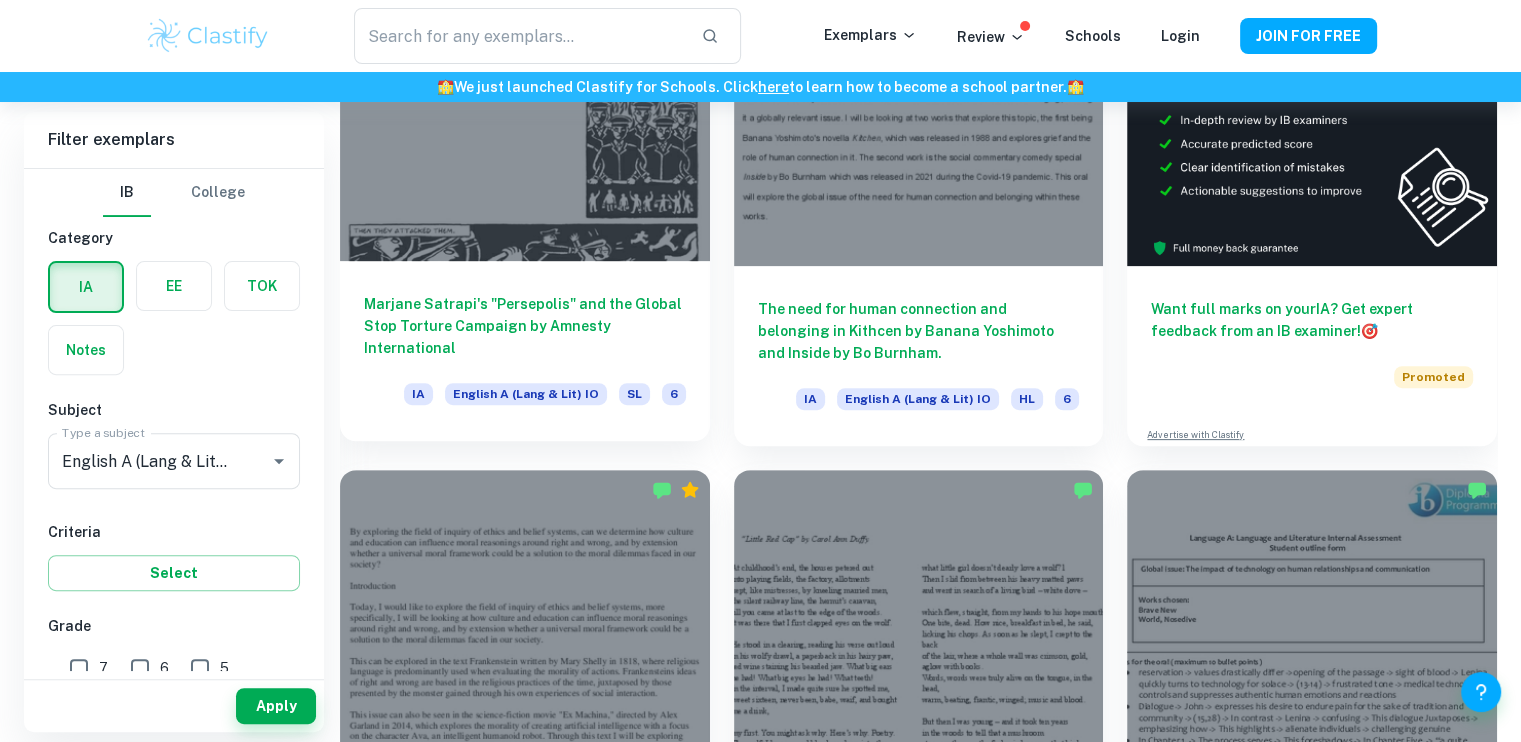click at bounding box center [525, 122] 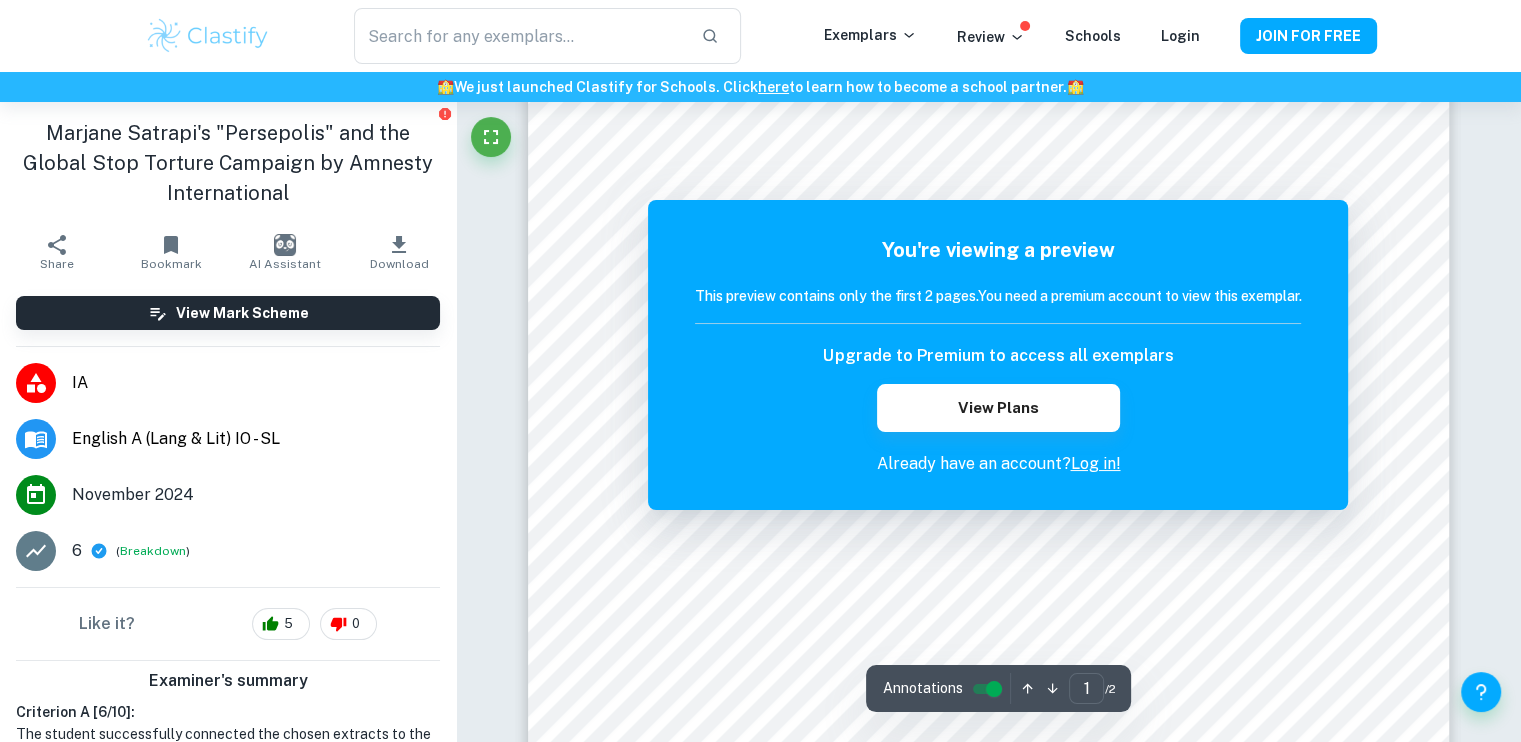 scroll, scrollTop: 0, scrollLeft: 0, axis: both 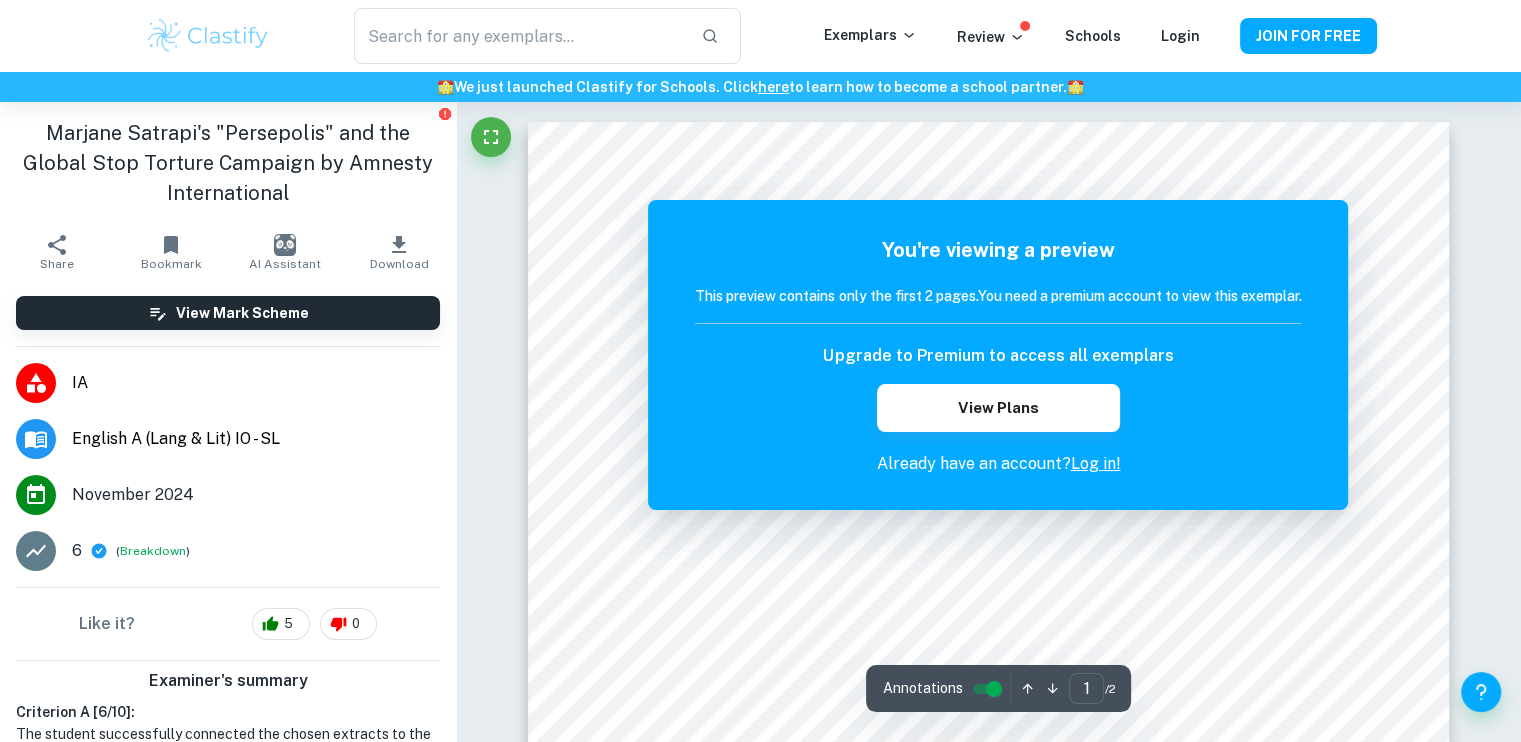 click on "Already have an account?  Log in!" at bounding box center [998, 464] 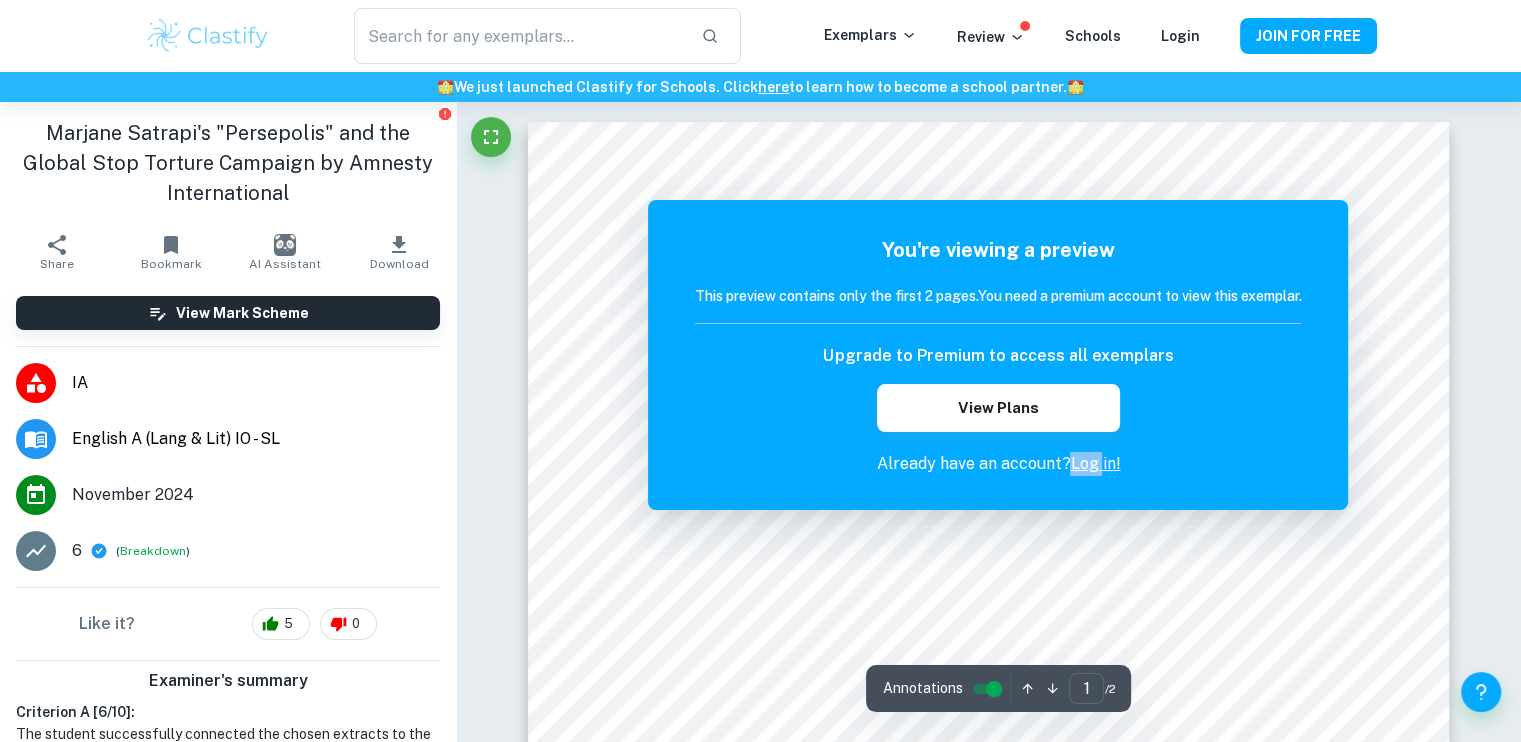 click on "Already have an account?  Log in!" at bounding box center [998, 464] 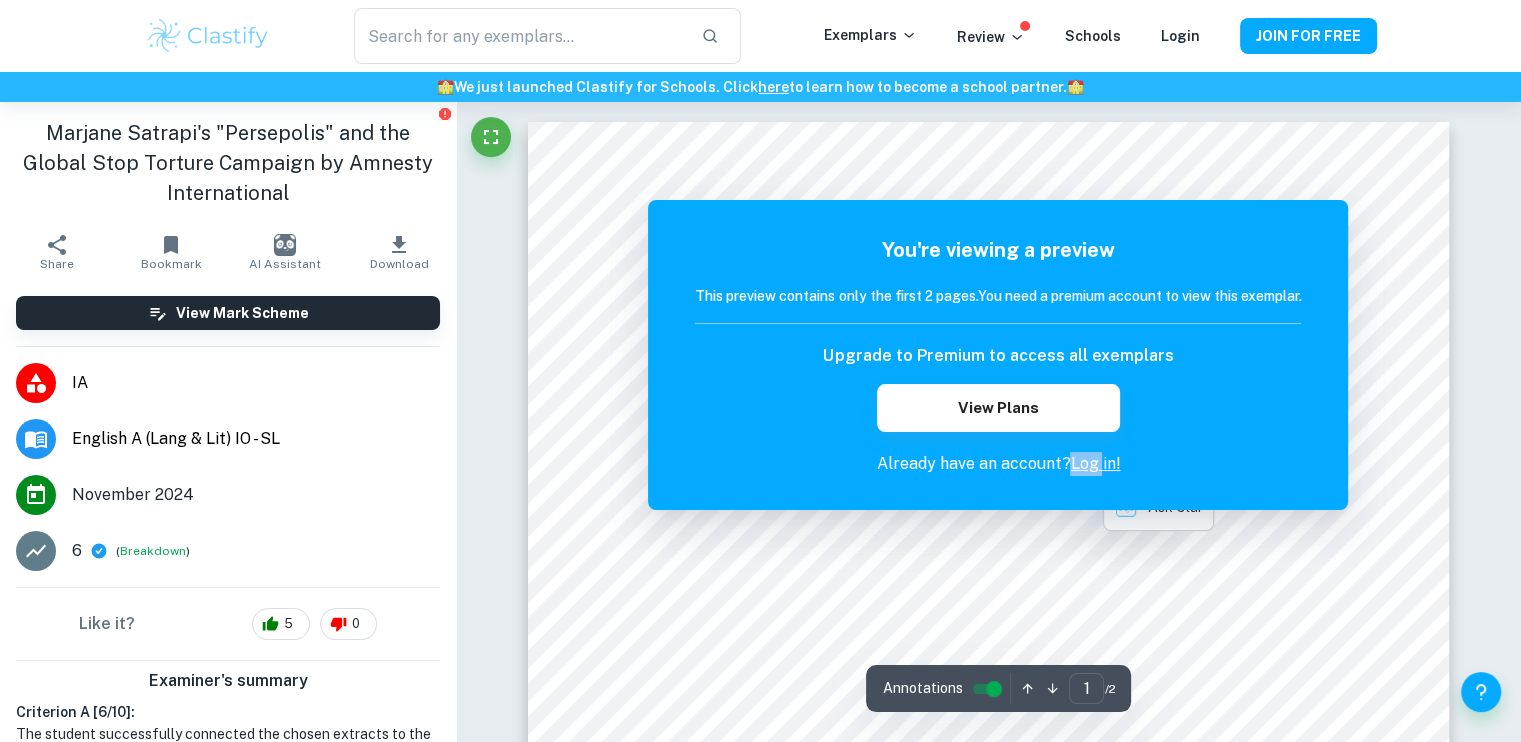 click on "Log in!" at bounding box center (1095, 463) 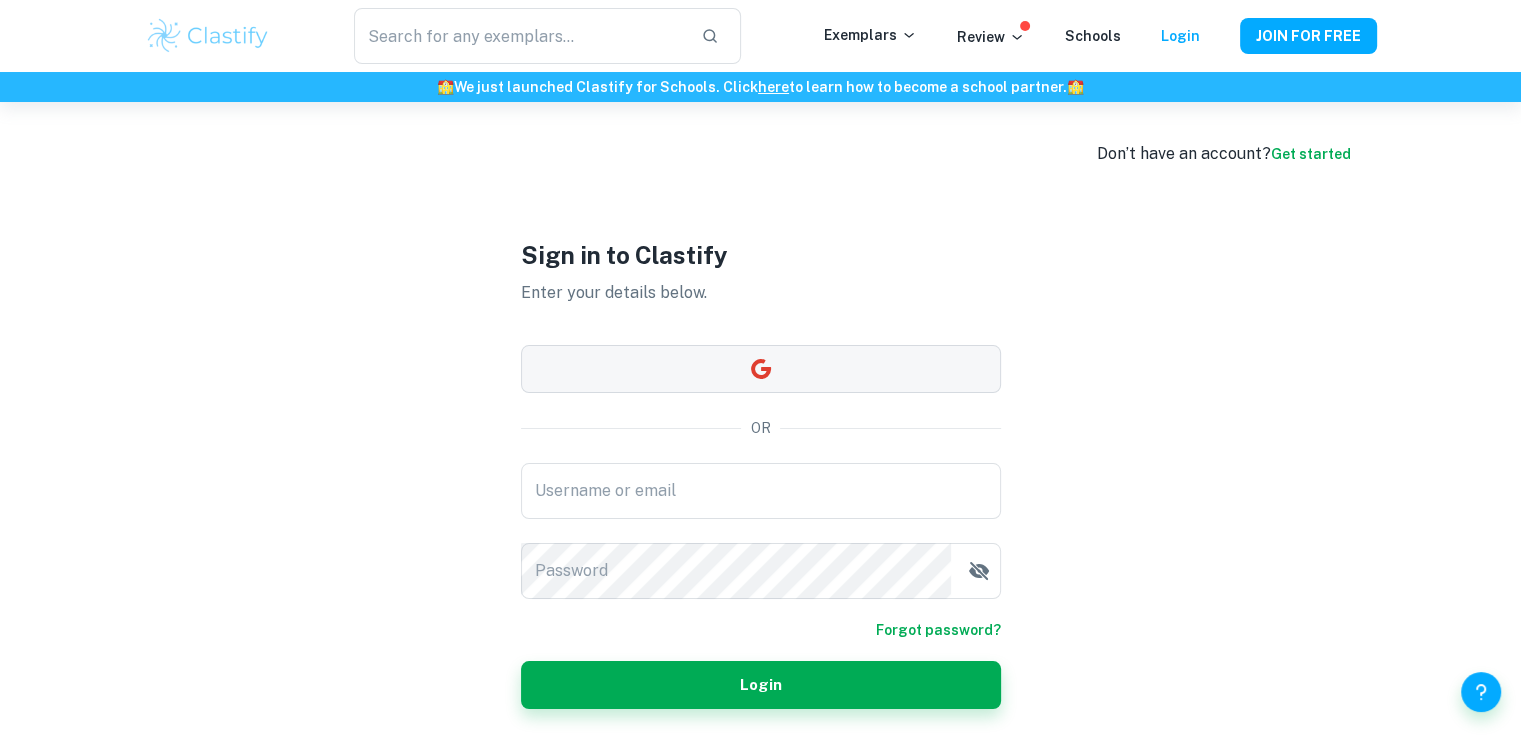 click at bounding box center (761, 369) 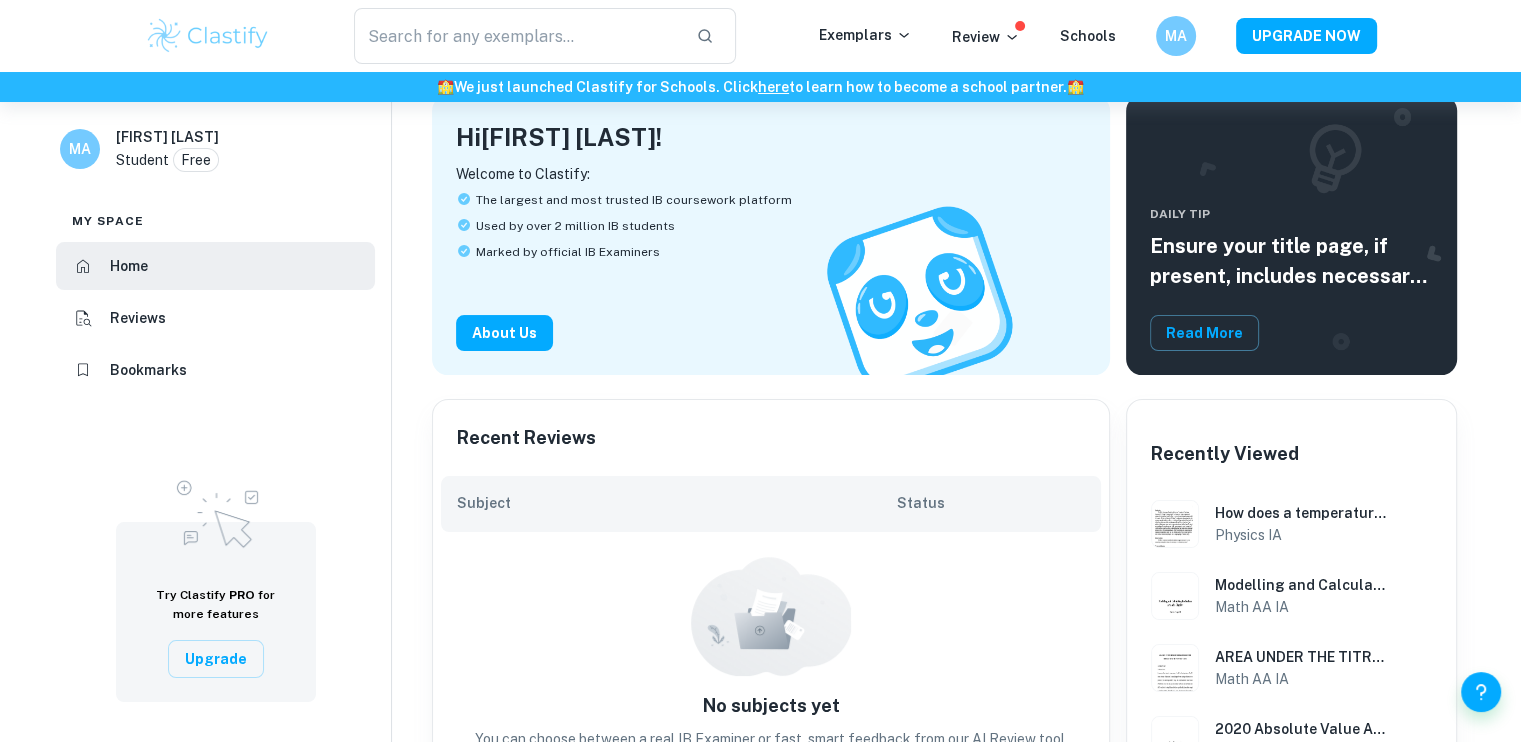 scroll, scrollTop: 128, scrollLeft: 0, axis: vertical 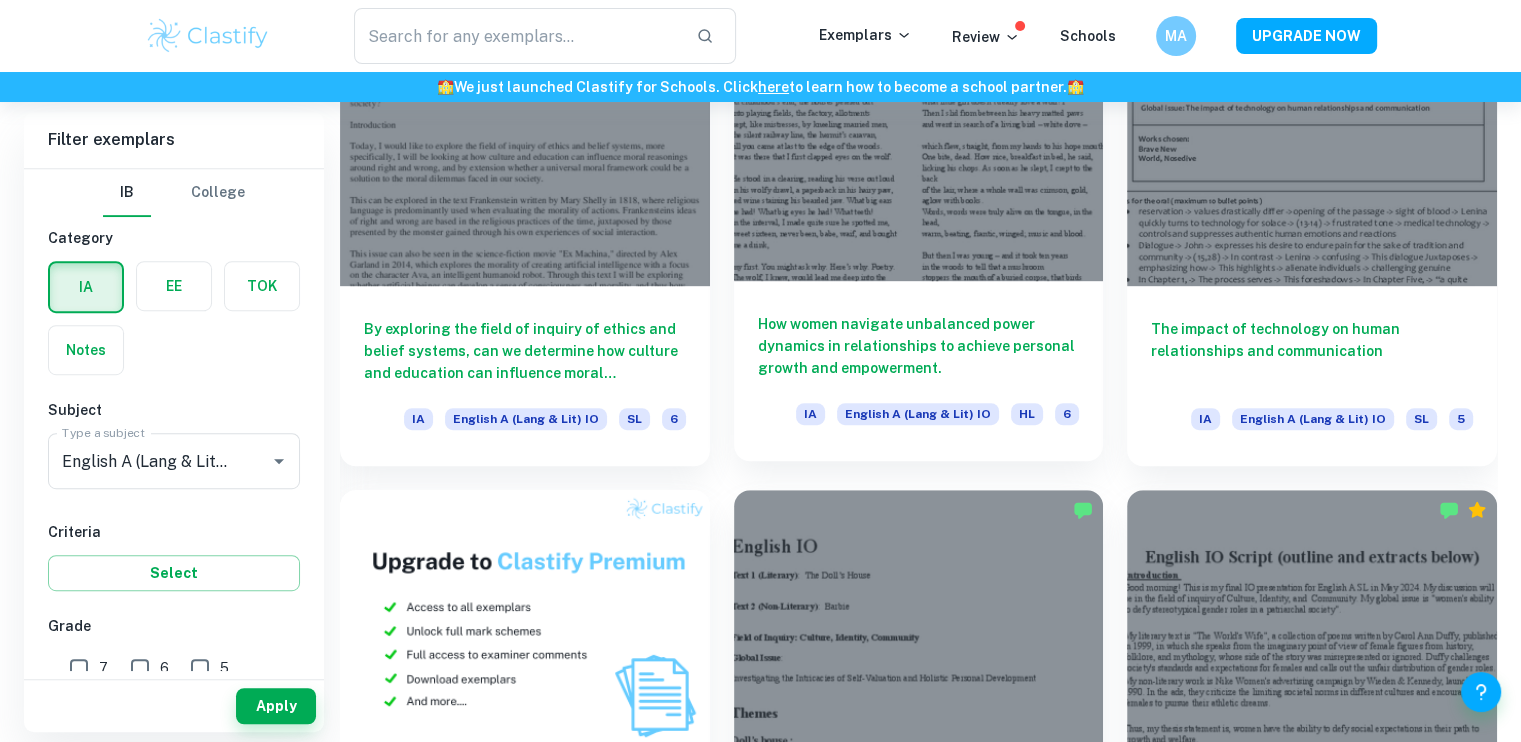 click at bounding box center [919, 142] 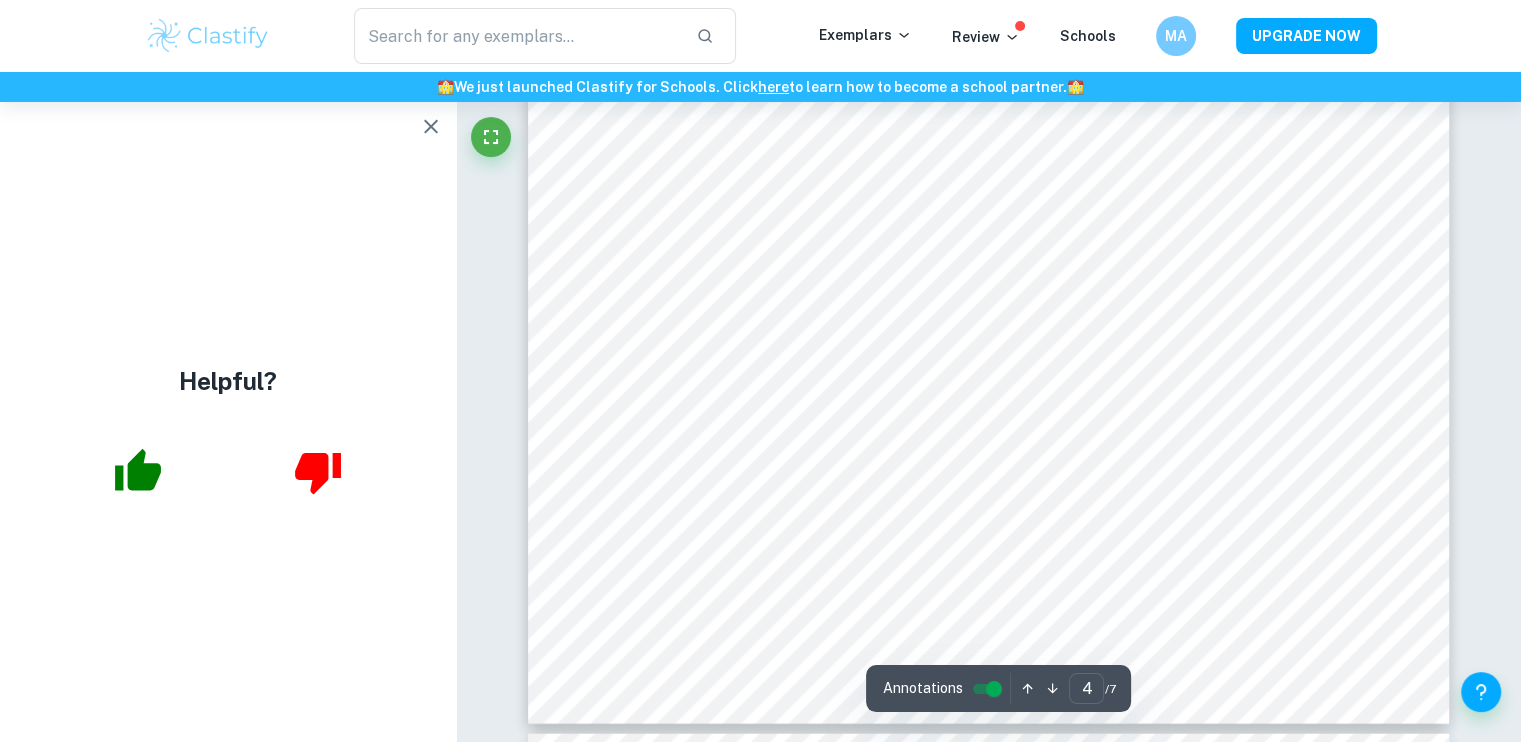 scroll, scrollTop: 4493, scrollLeft: 0, axis: vertical 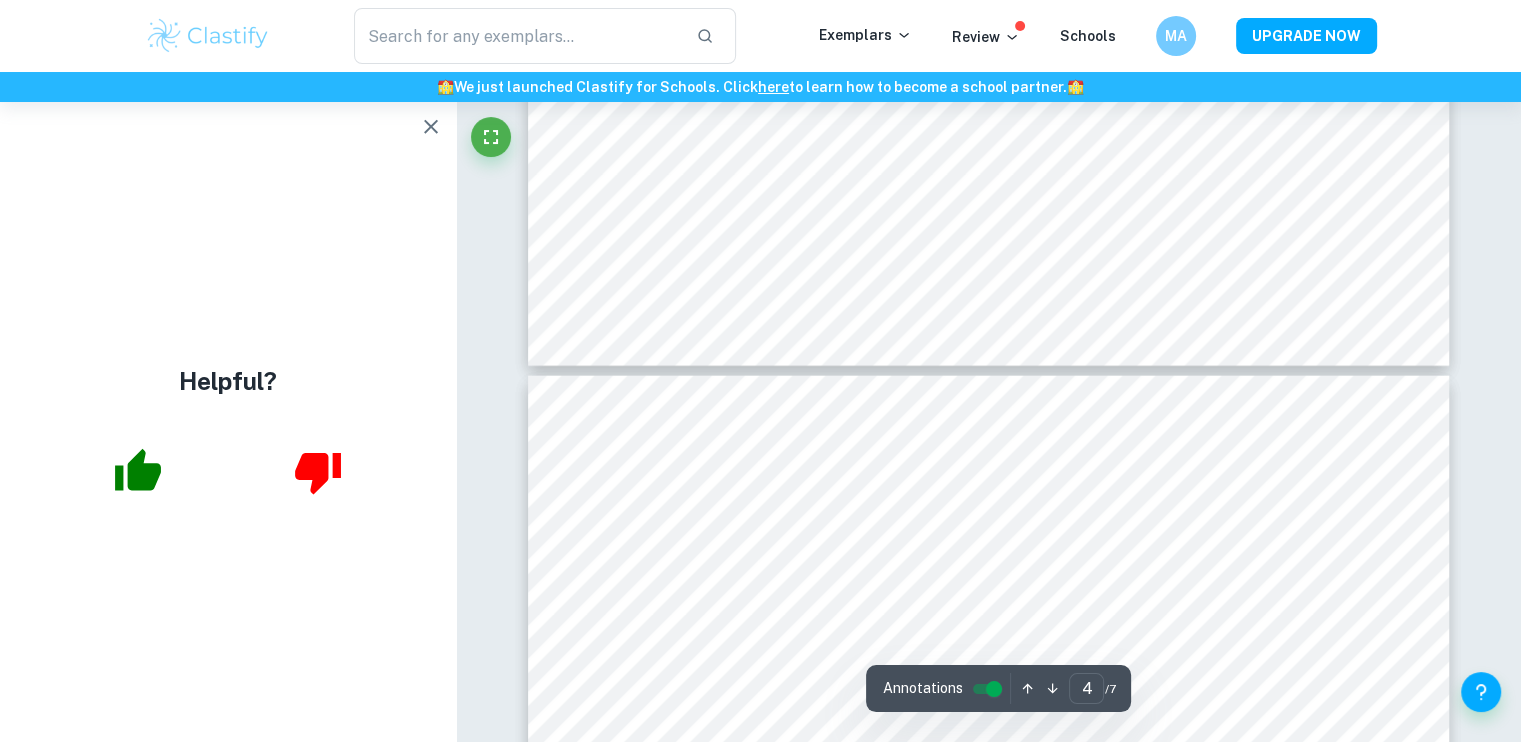 type on "5" 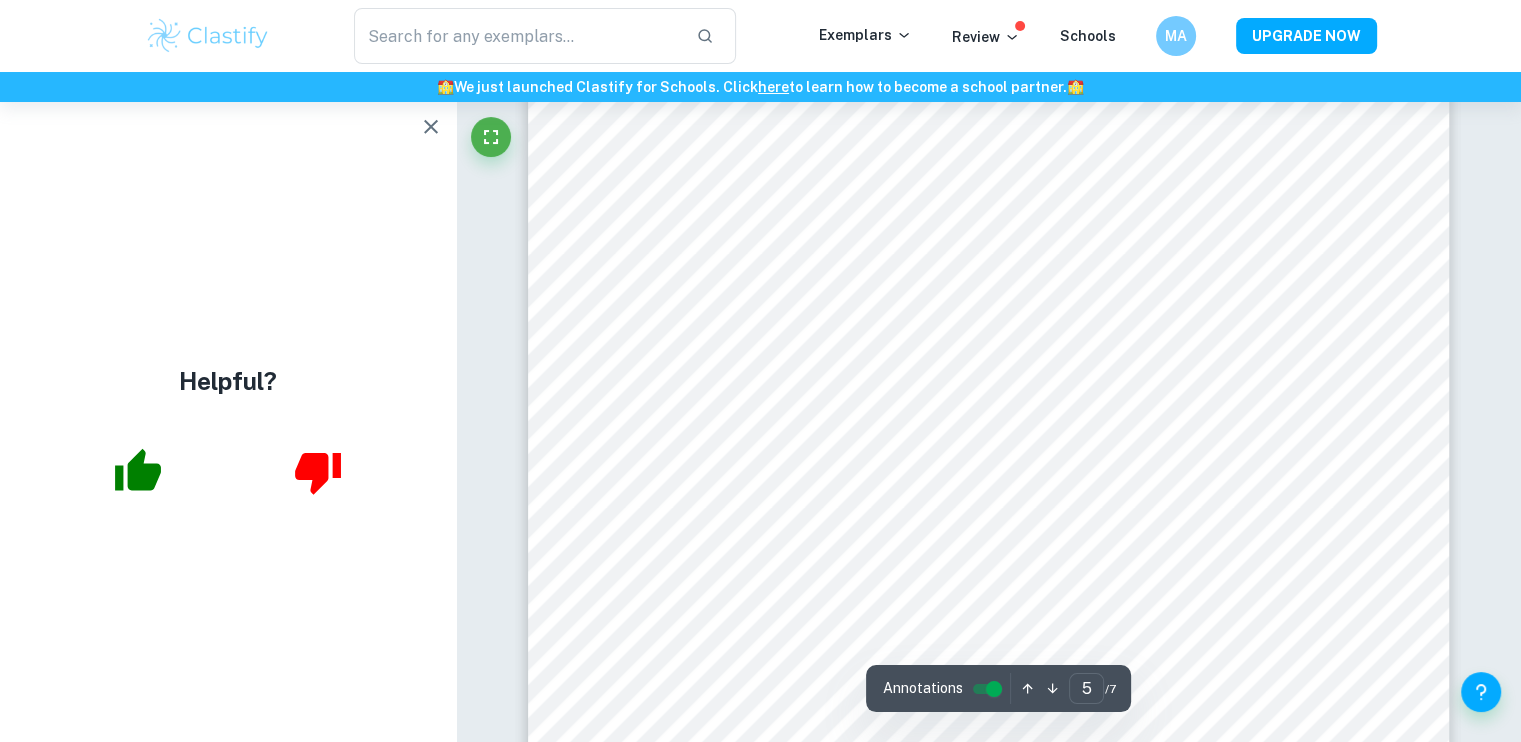 scroll, scrollTop: 5466, scrollLeft: 0, axis: vertical 